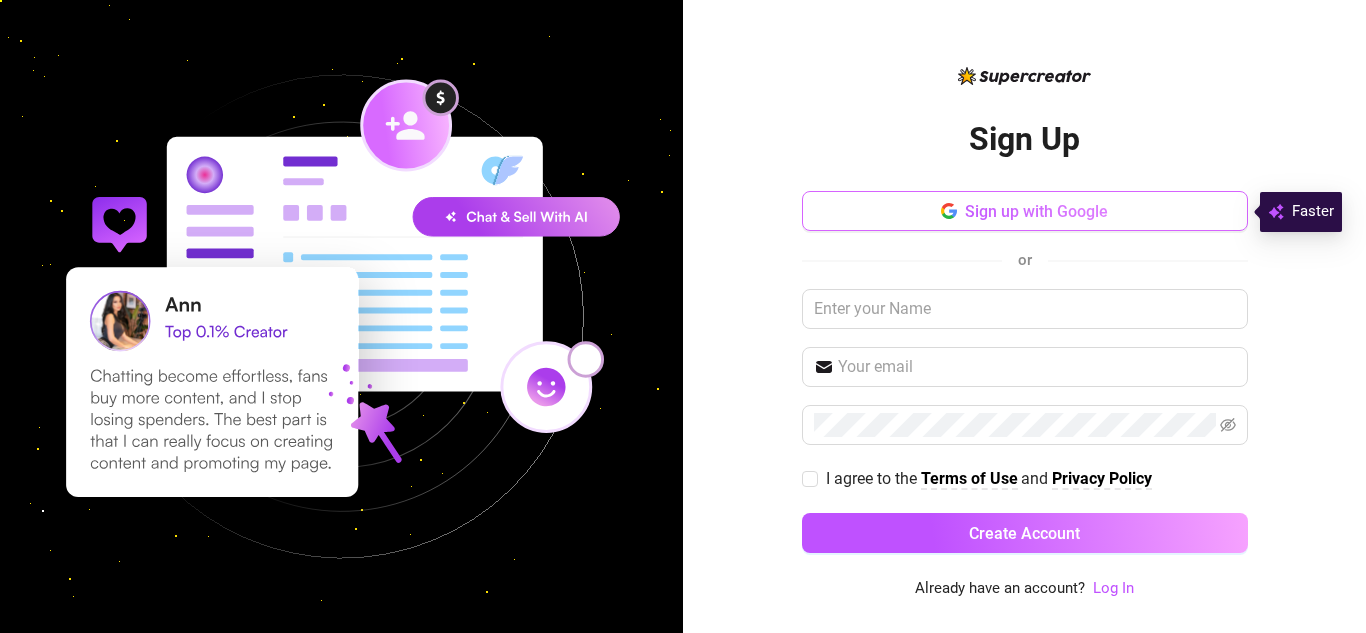 scroll, scrollTop: 0, scrollLeft: 0, axis: both 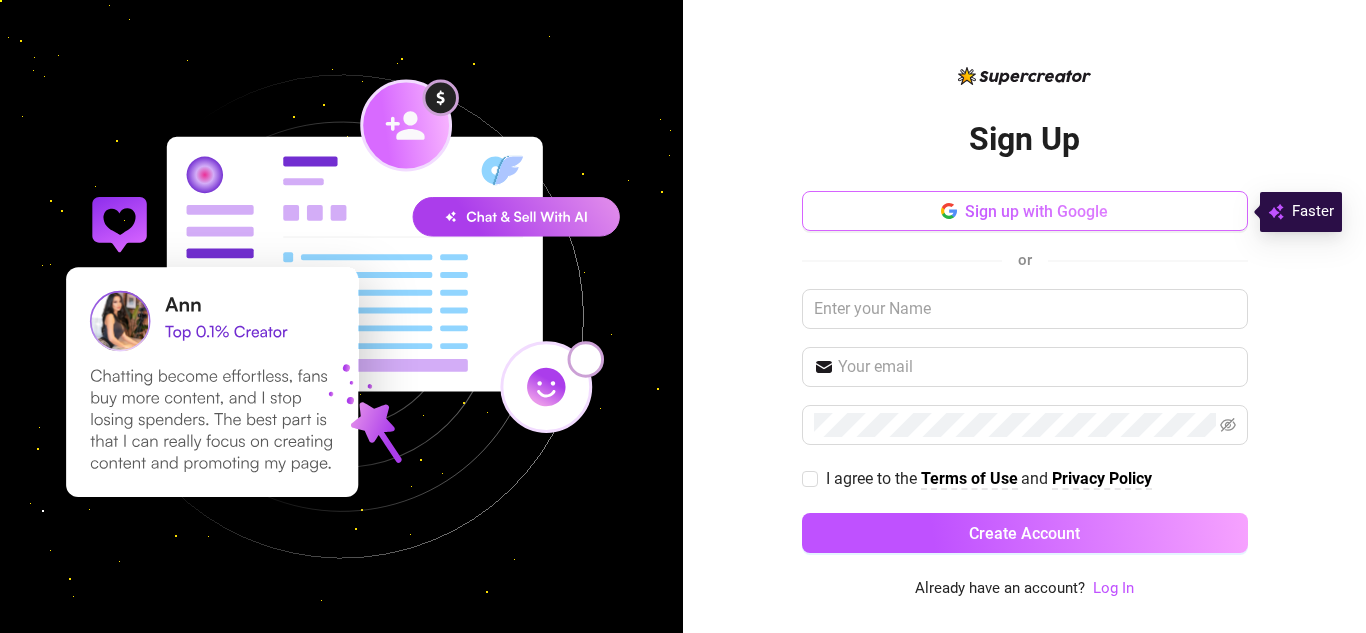 click on "Sign up with Google" at bounding box center [1036, 211] 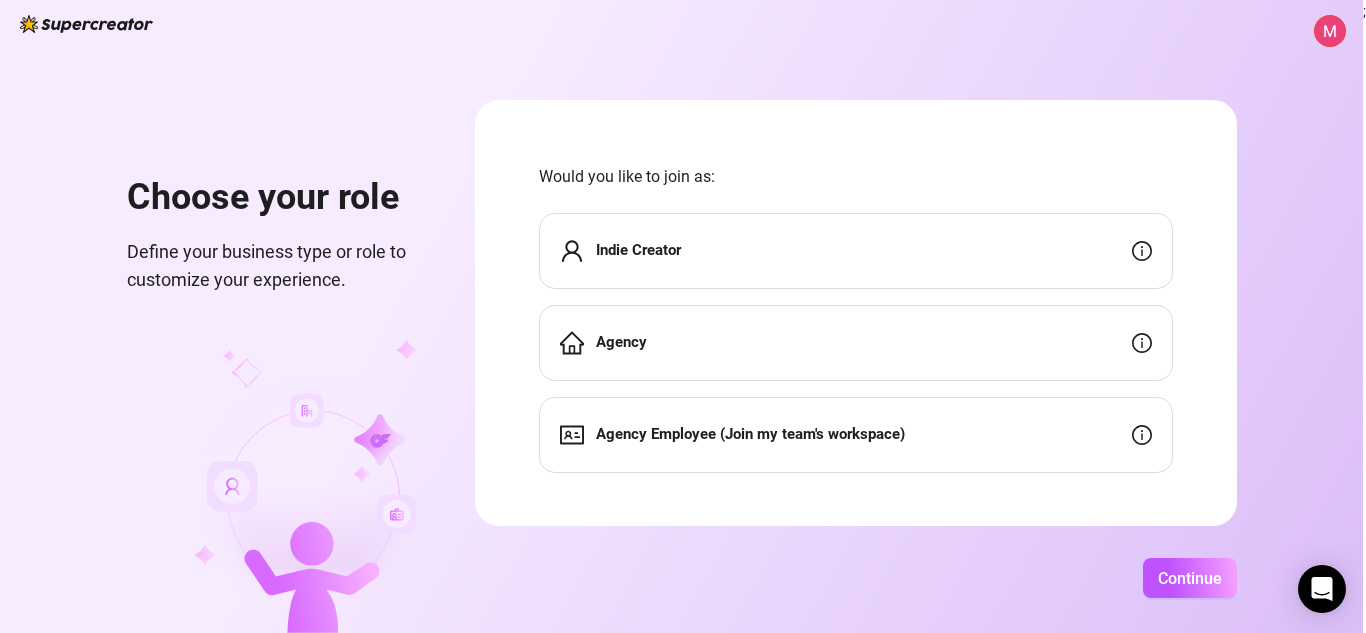 click on "Agency" at bounding box center [856, 343] 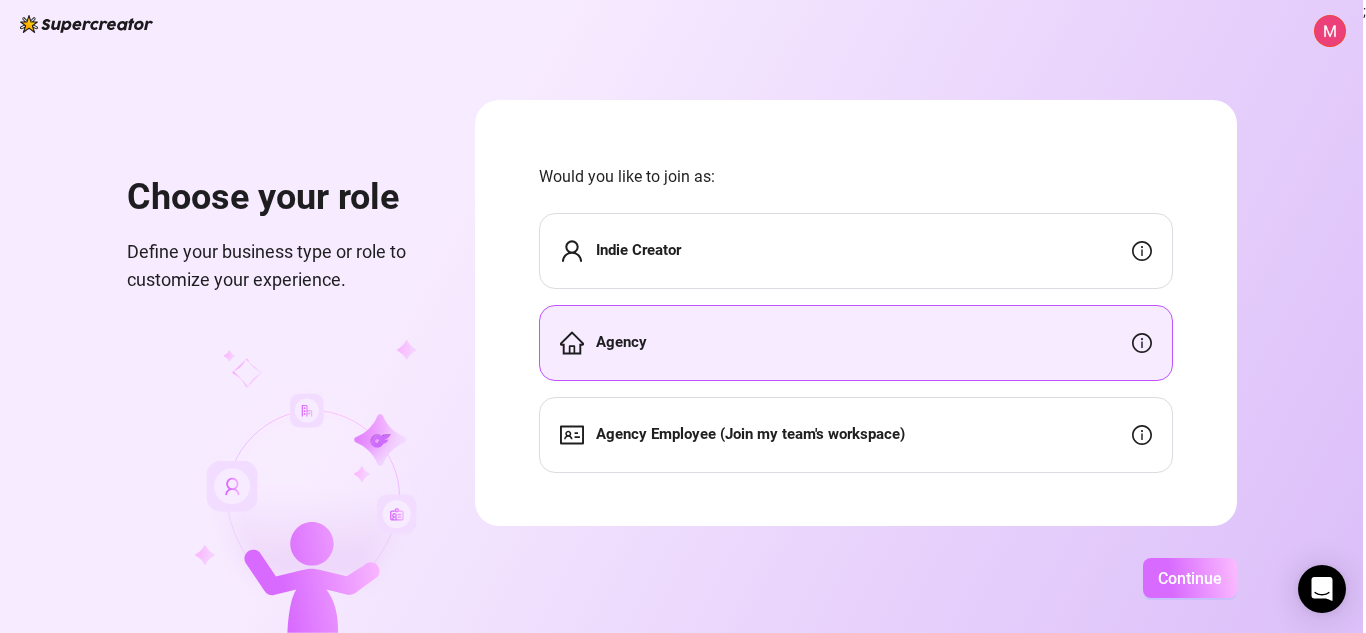 click on "Continue" at bounding box center [1190, 578] 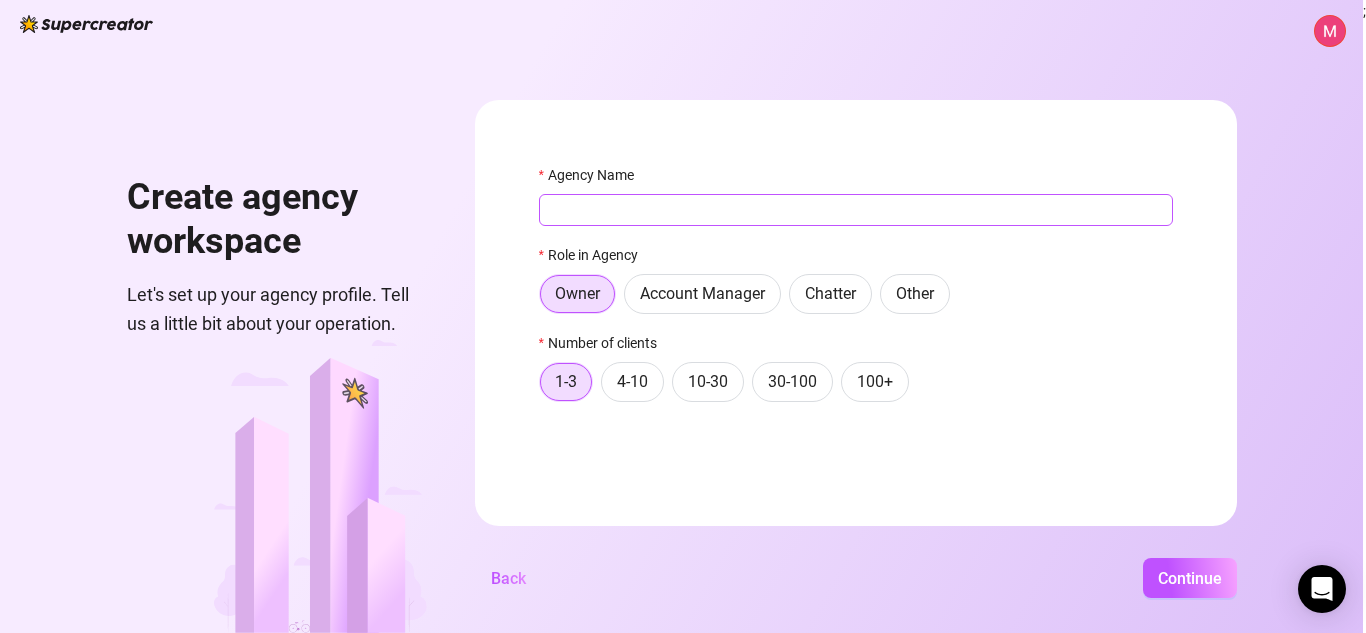 click on "Agency Name" at bounding box center [856, 210] 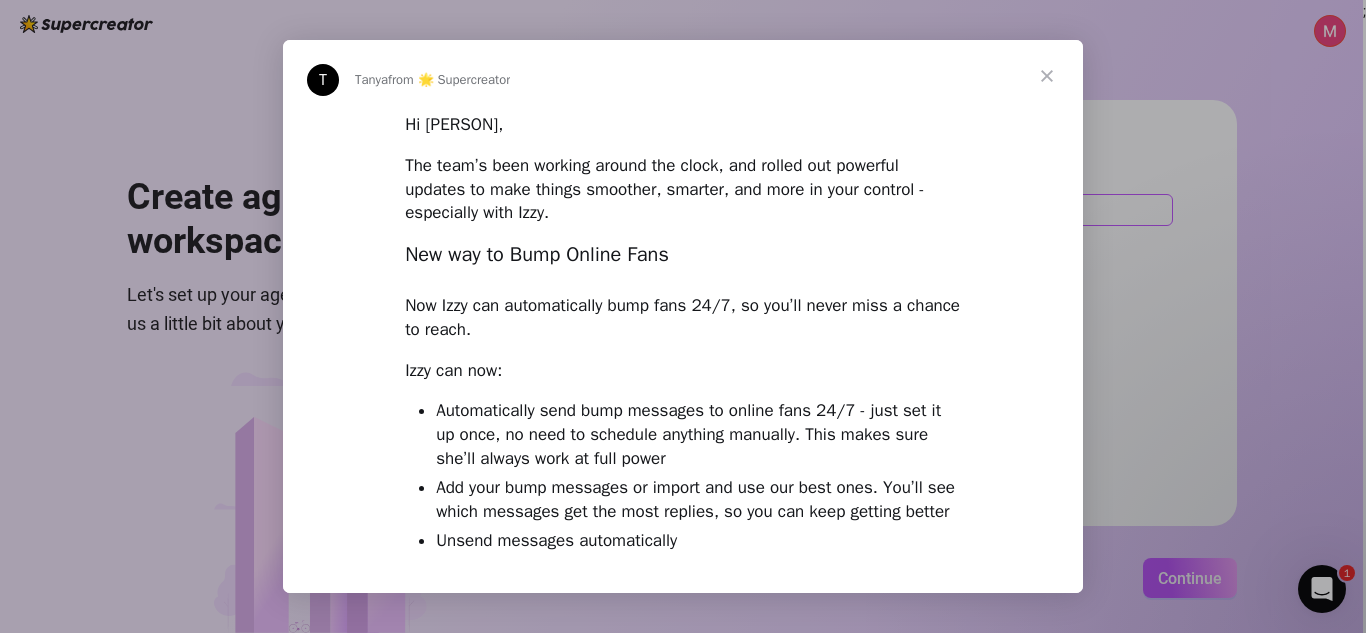 scroll, scrollTop: 0, scrollLeft: 0, axis: both 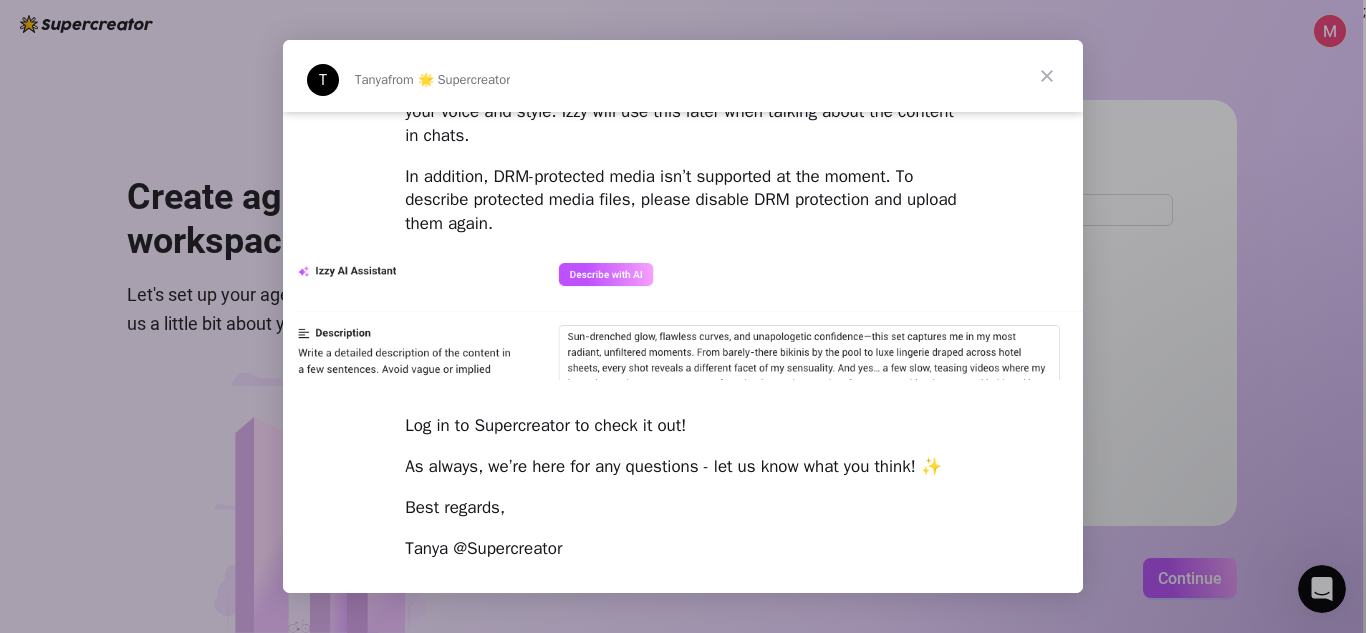 click at bounding box center (683, 316) 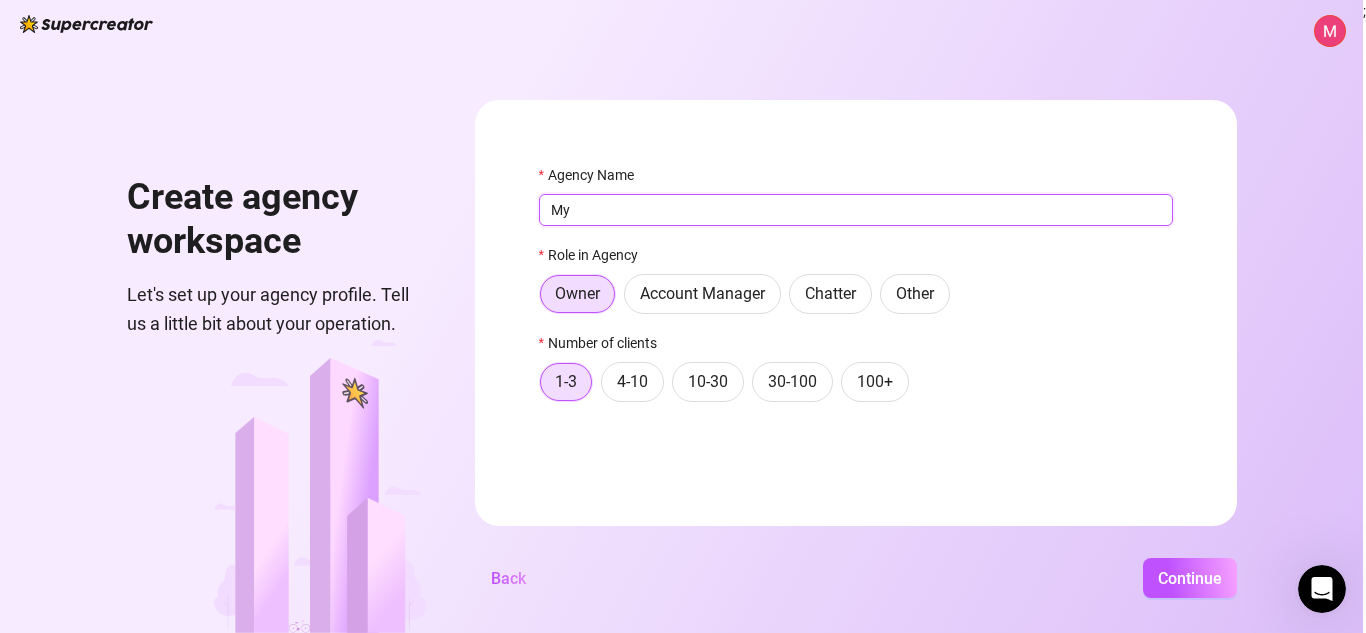 click on "My" at bounding box center (856, 210) 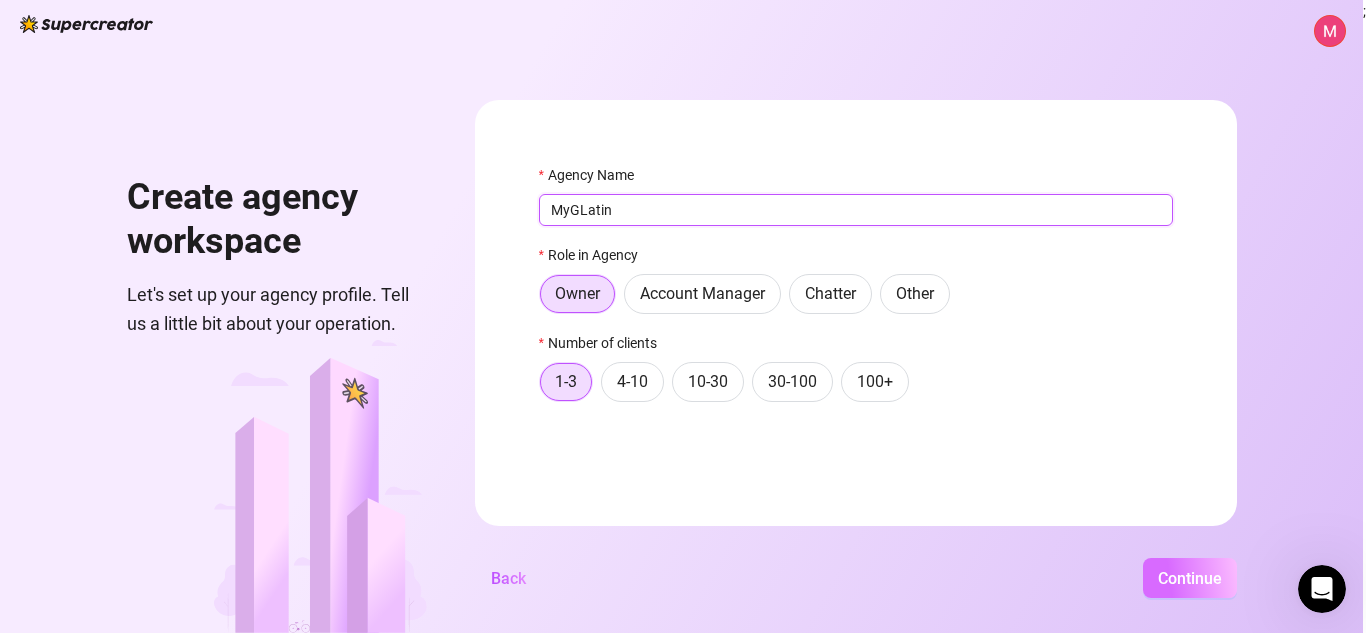type on "MyGLatin" 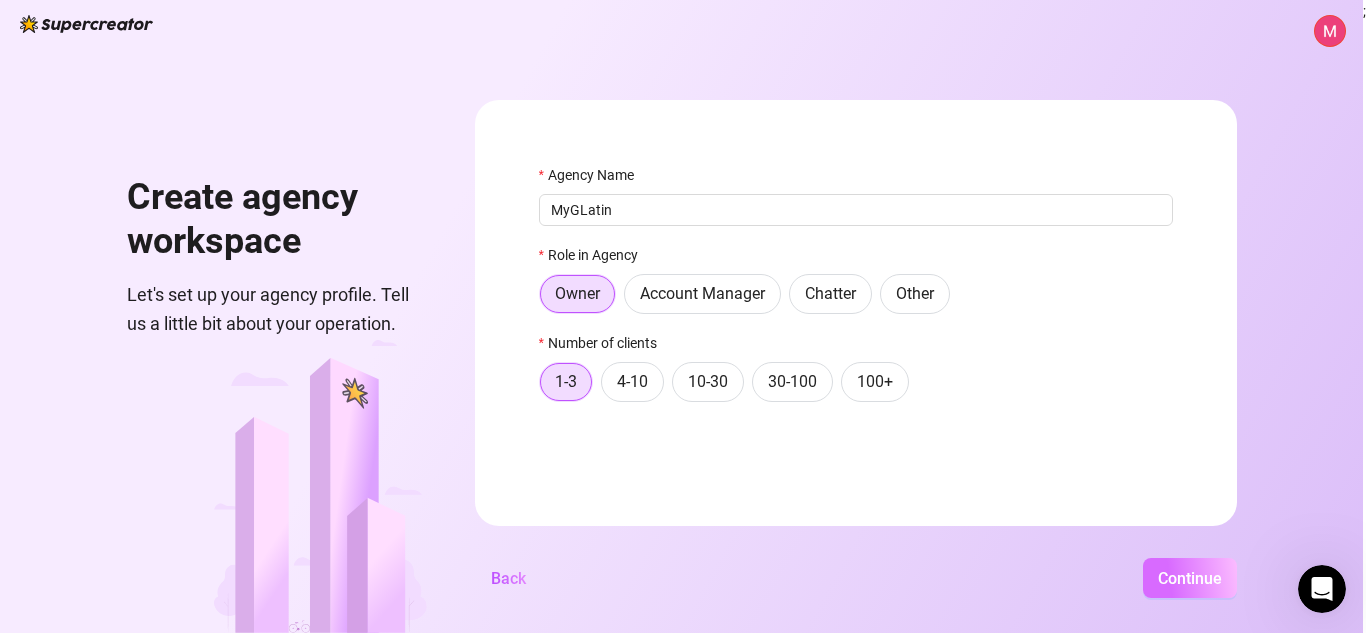 click on "Continue" at bounding box center [1190, 578] 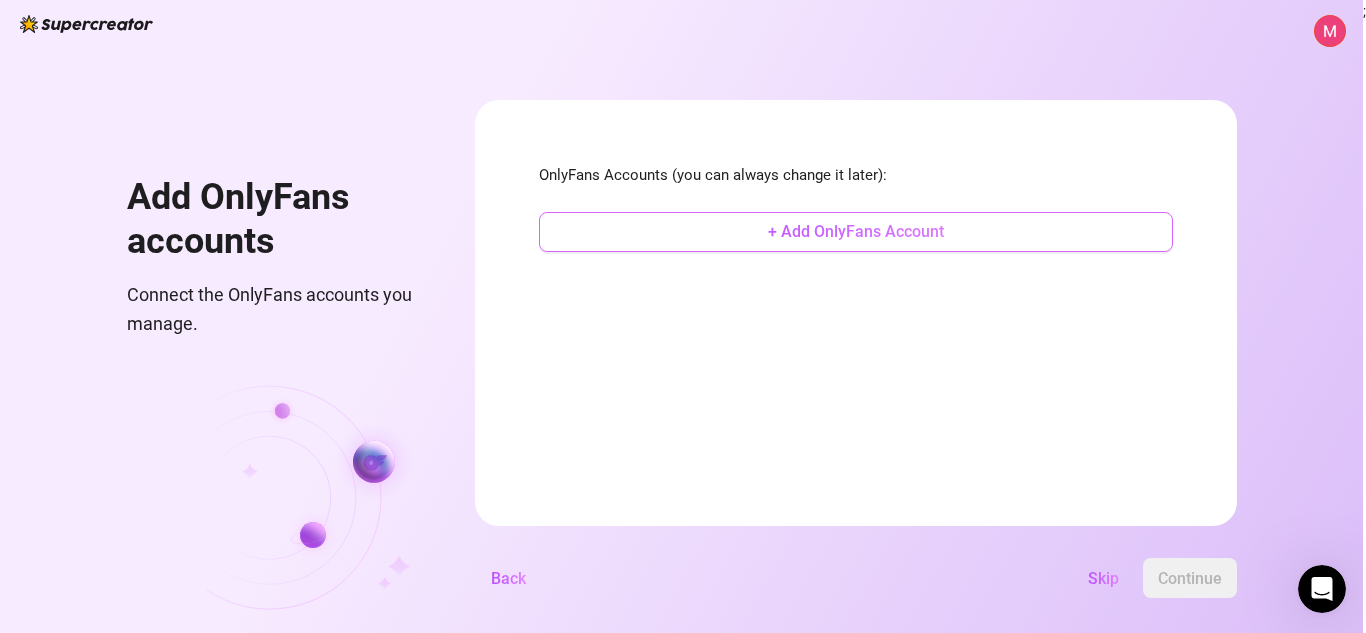 click on "+ Add OnlyFans Account" at bounding box center (856, 232) 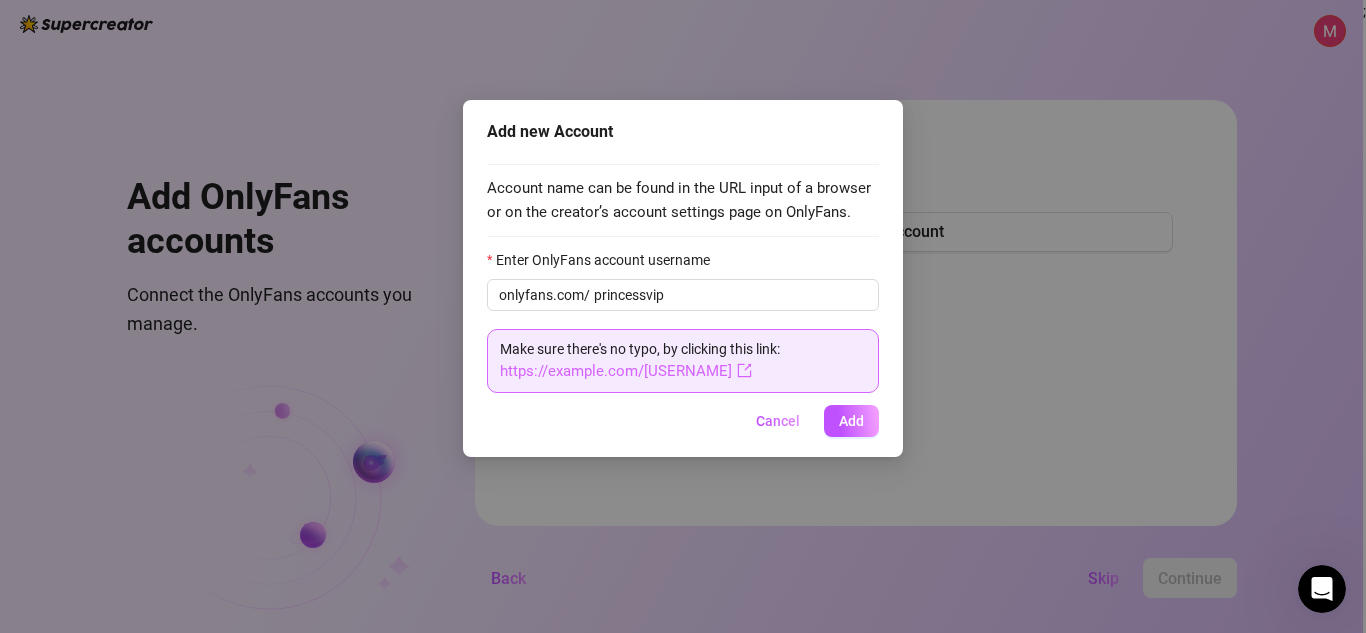 click on "https://example.com/[USERNAME]" at bounding box center [626, 371] 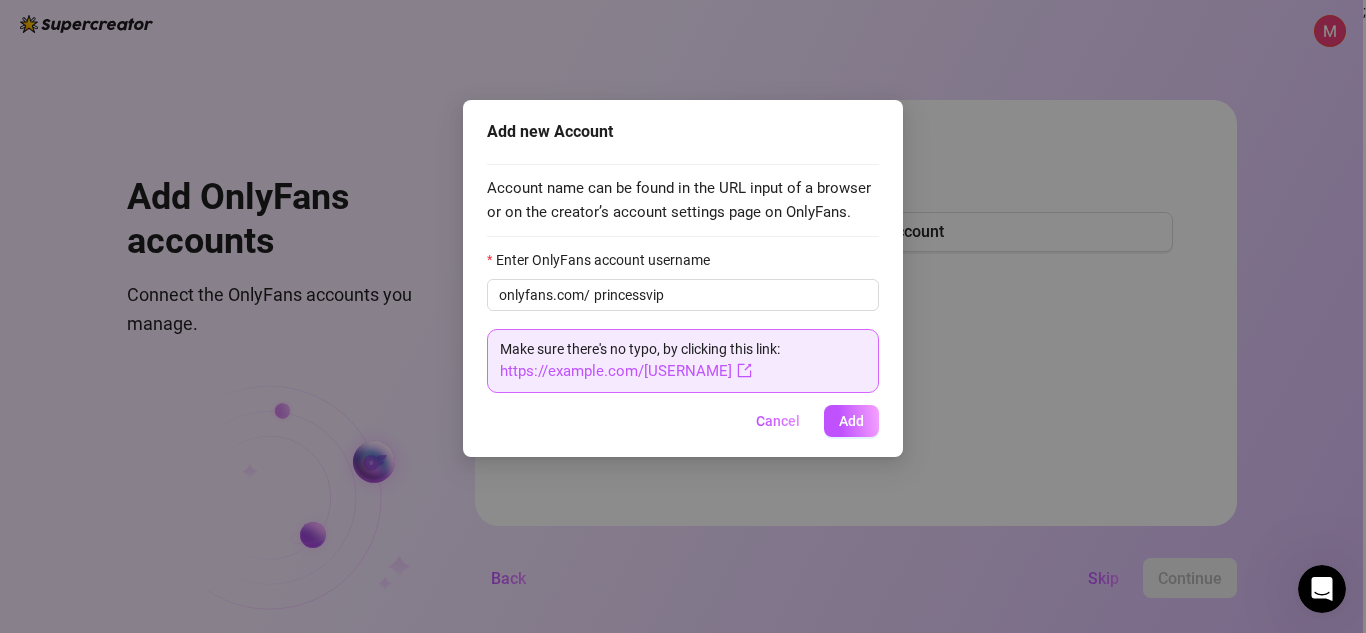 click on "Enter OnlyFans account username" at bounding box center (683, 264) 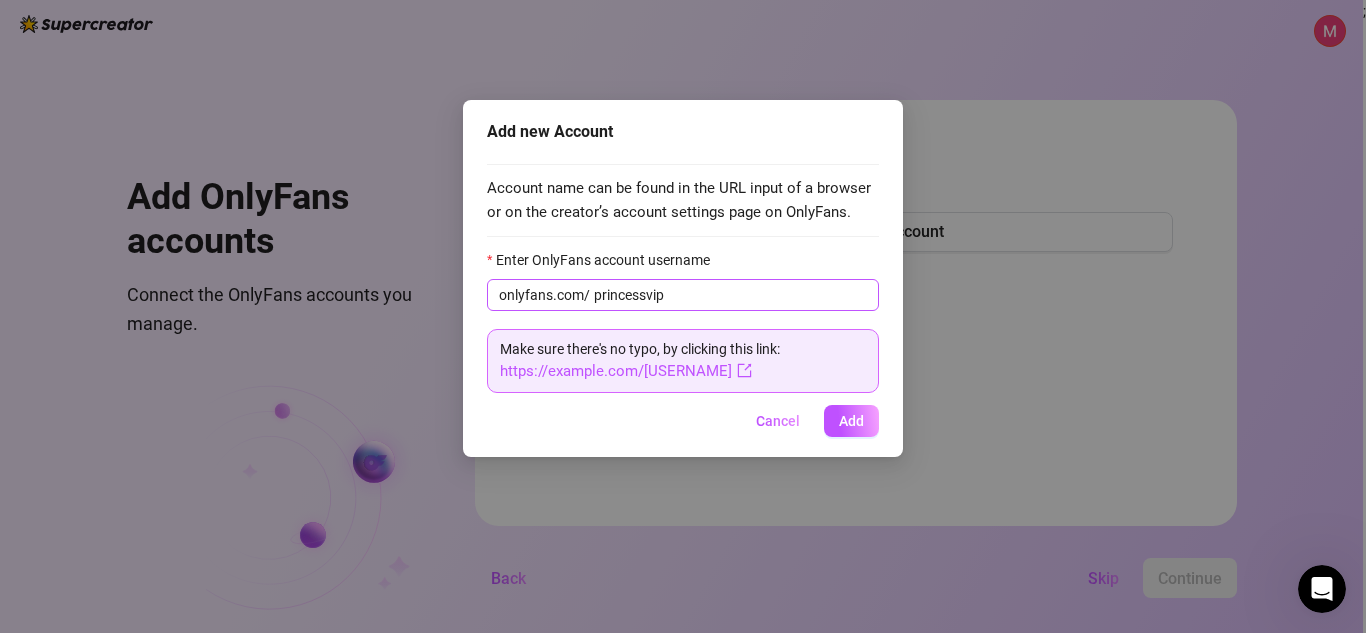 drag, startPoint x: 727, startPoint y: 284, endPoint x: 723, endPoint y: 294, distance: 10.770329 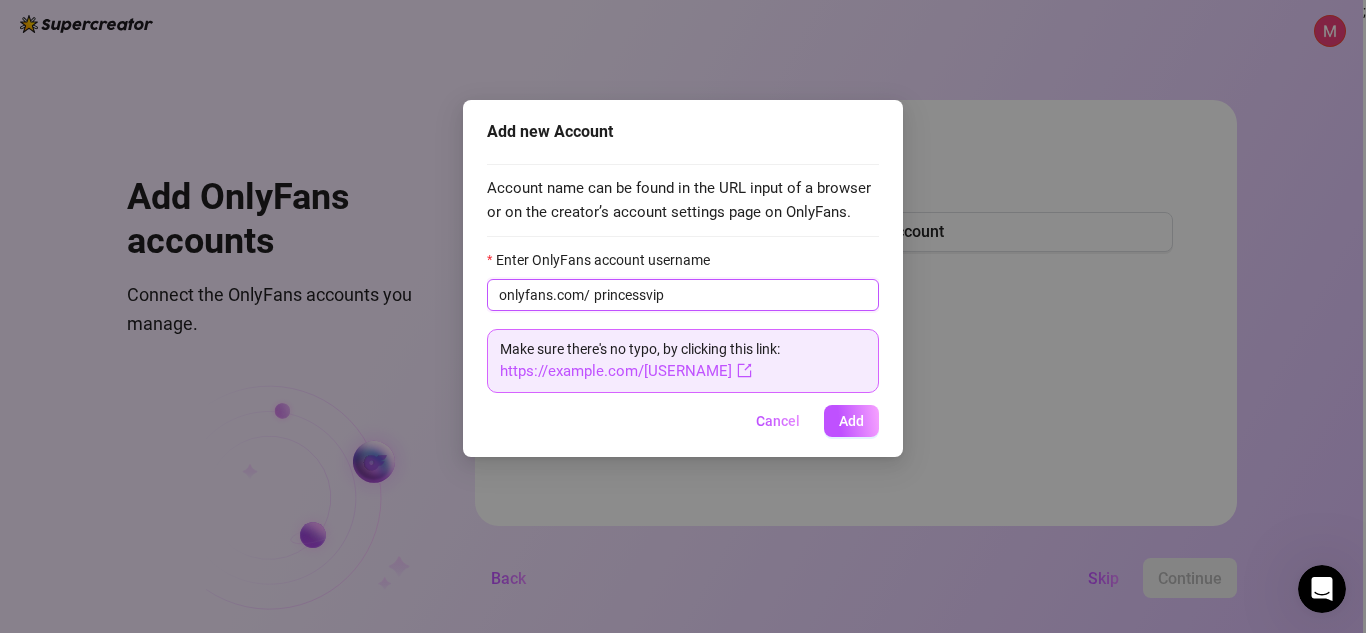 drag, startPoint x: 723, startPoint y: 295, endPoint x: 686, endPoint y: 293, distance: 37.054016 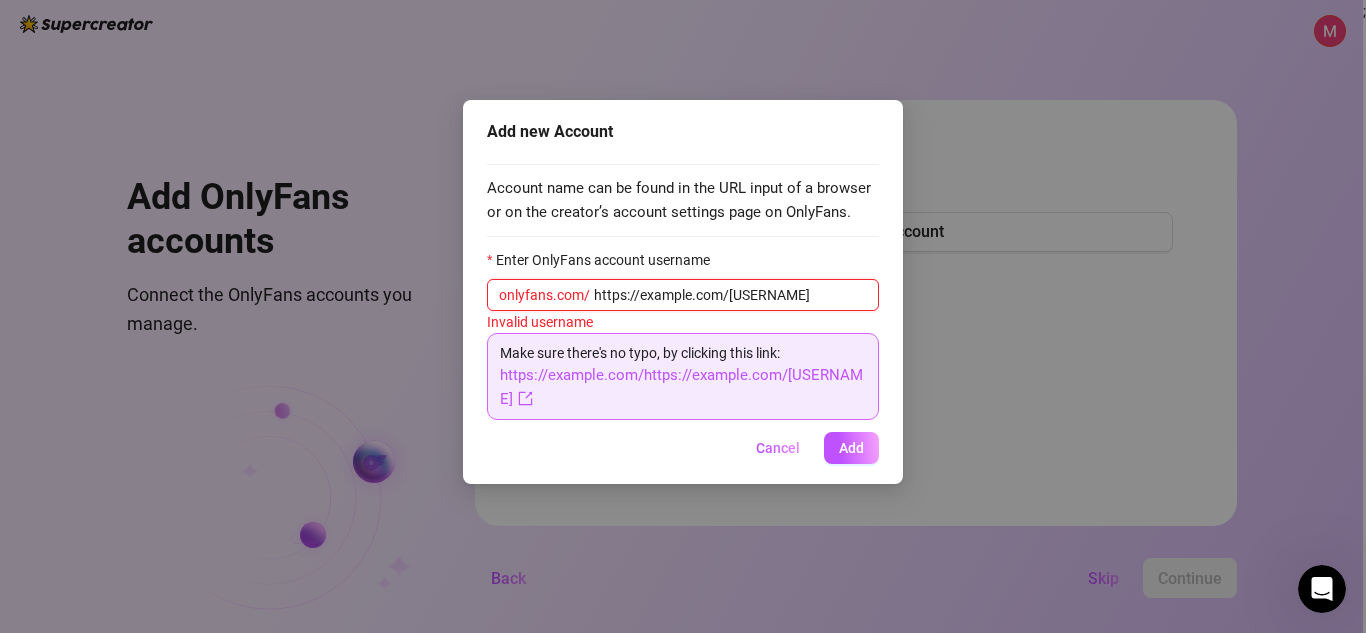 click on "https://example.com/[USERNAME]" at bounding box center (730, 295) 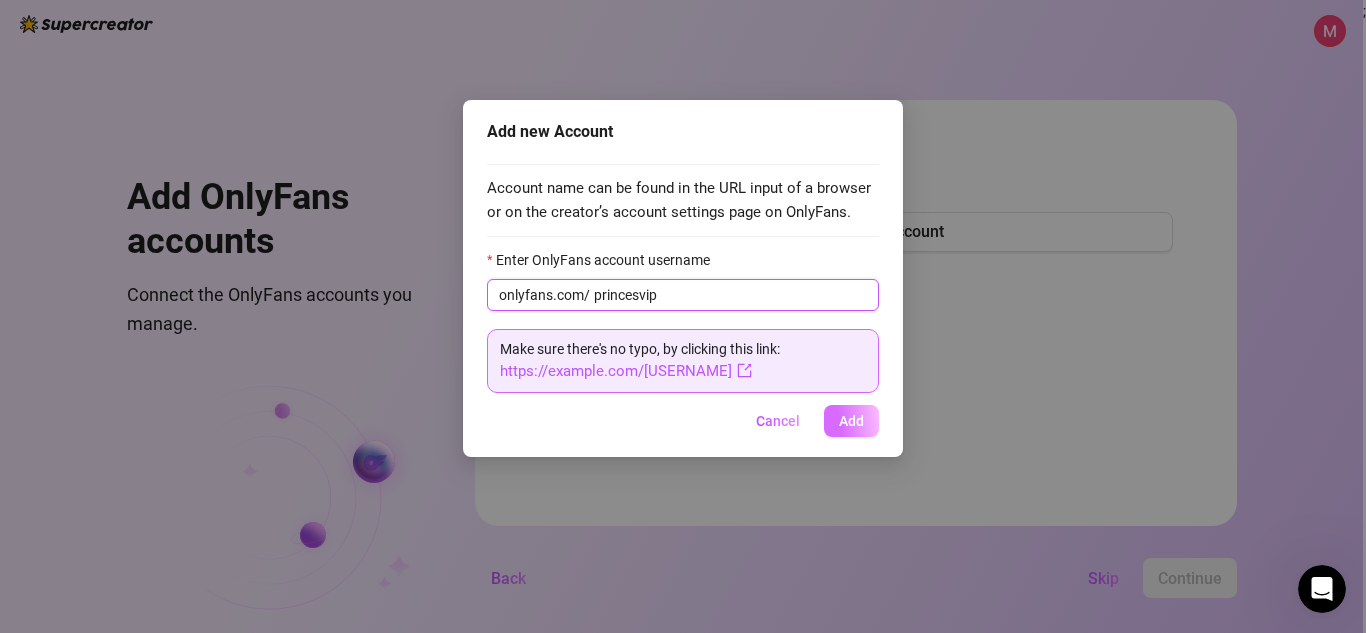 type on "princesvip" 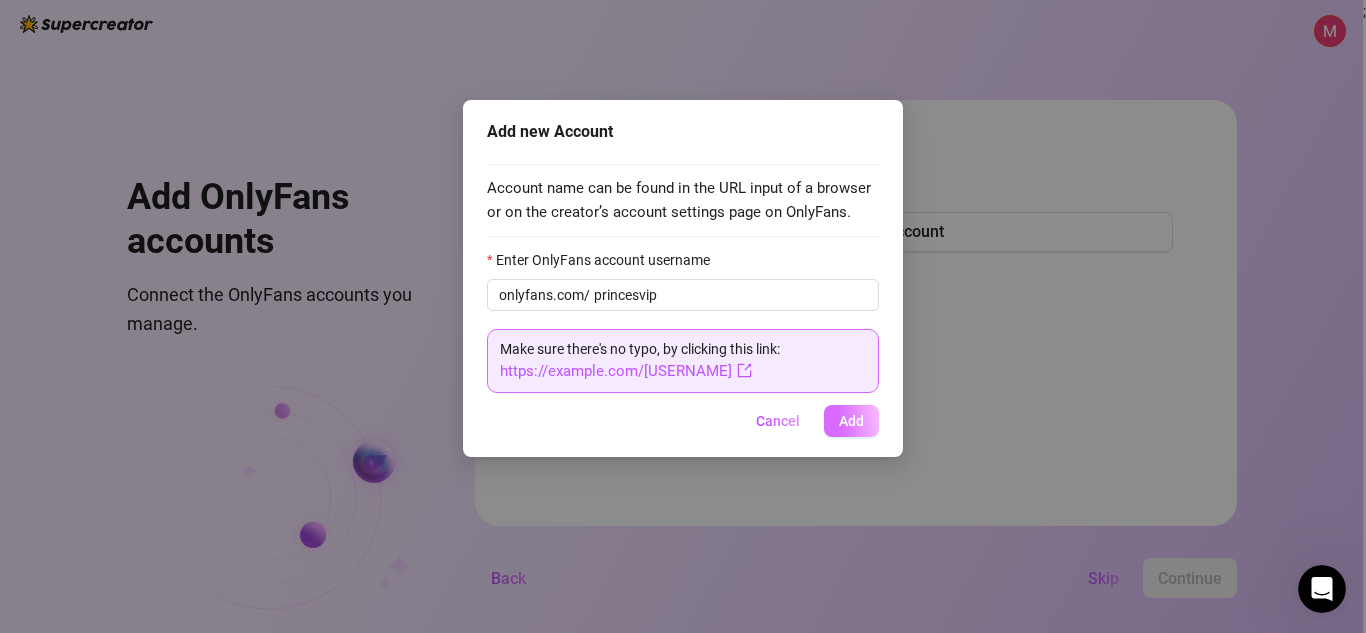 click on "Add" at bounding box center [851, 421] 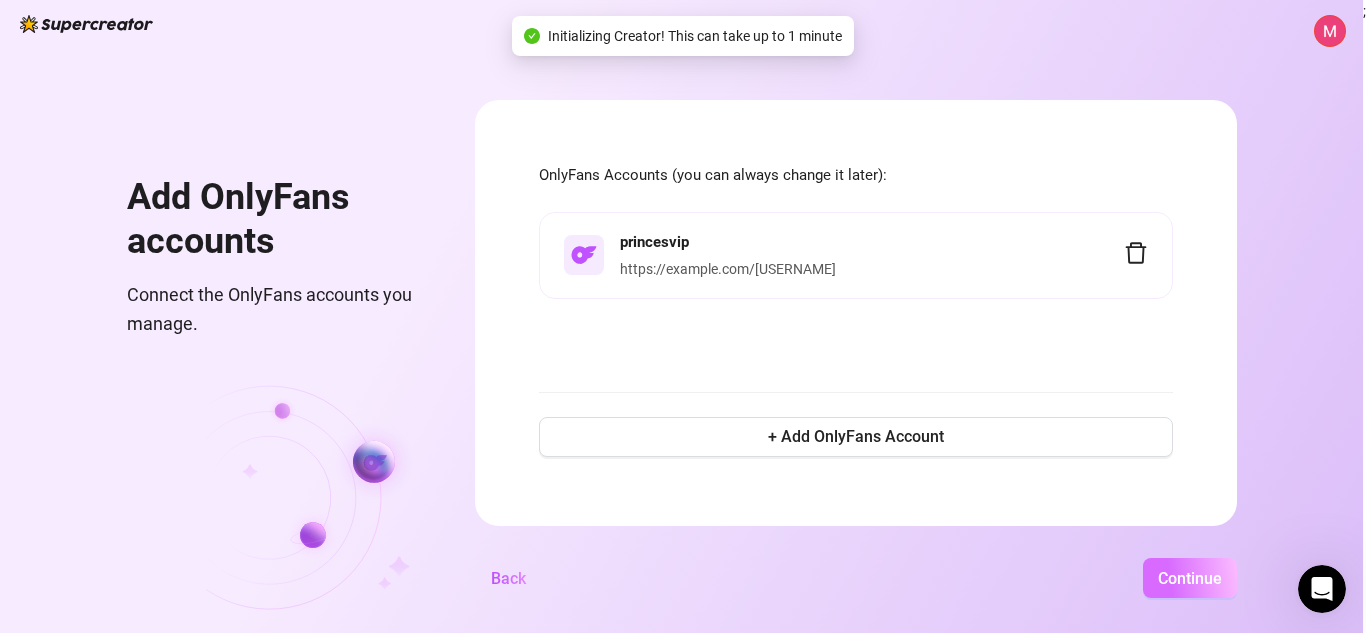 click on "Continue" at bounding box center [1190, 578] 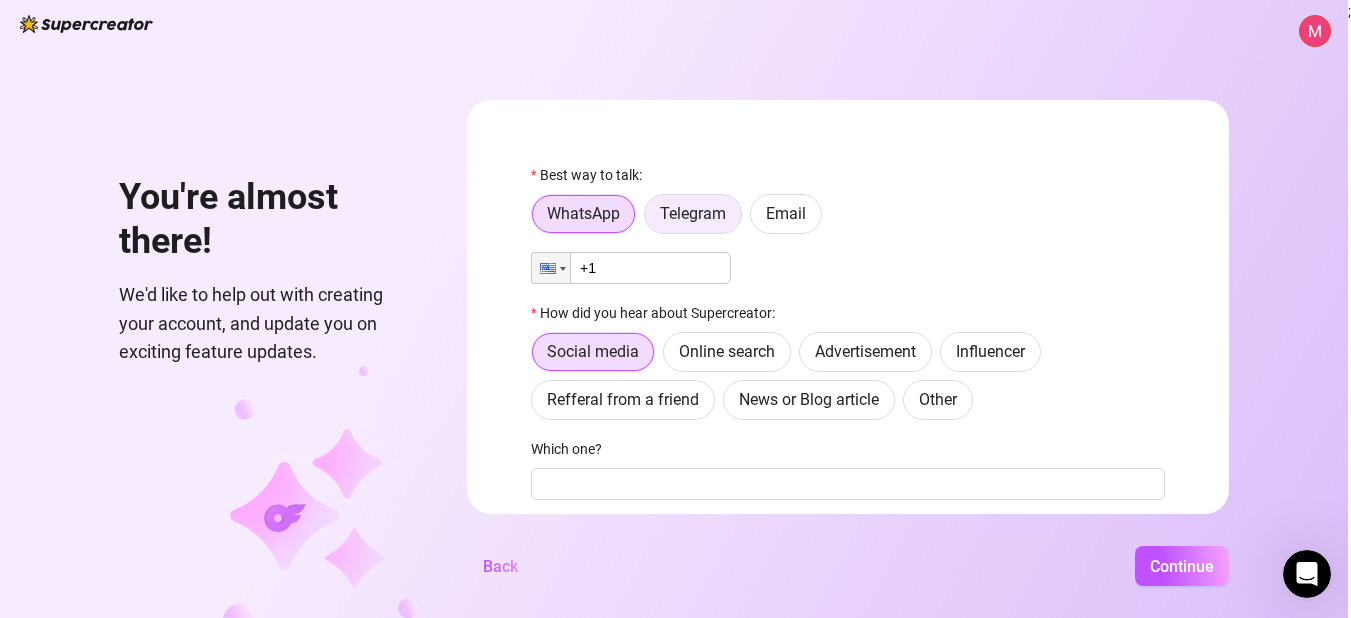 click on "Telegram" at bounding box center (693, 213) 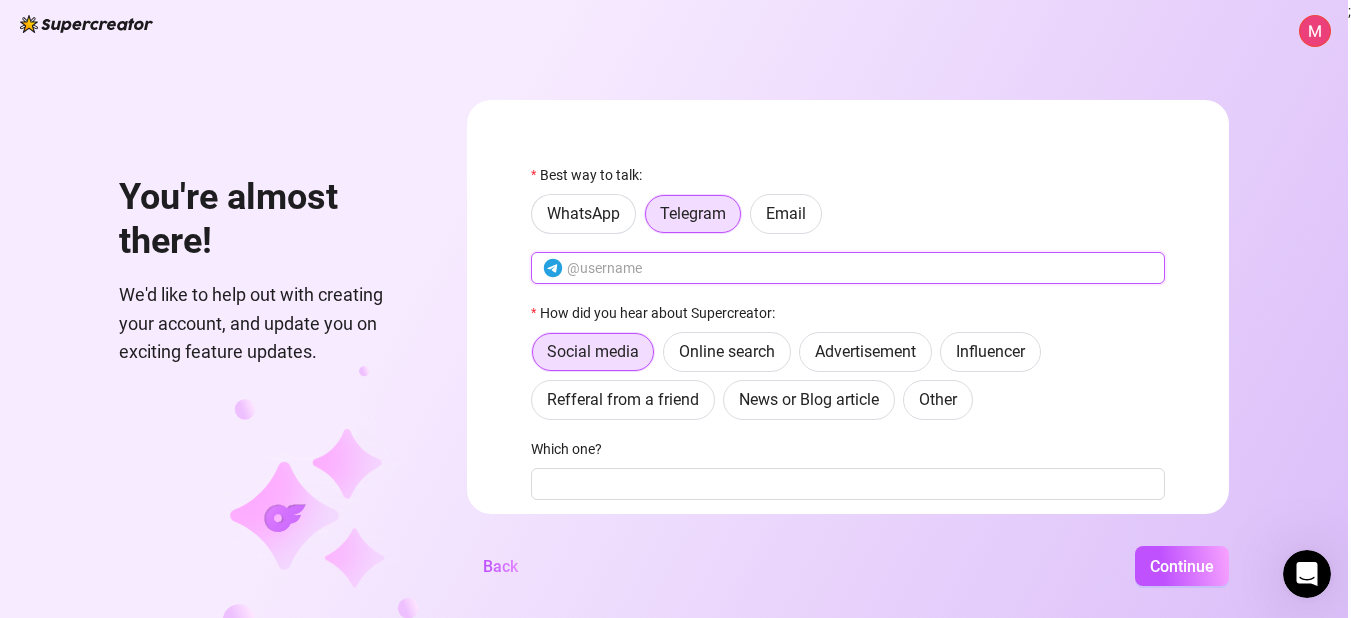 click at bounding box center [860, 268] 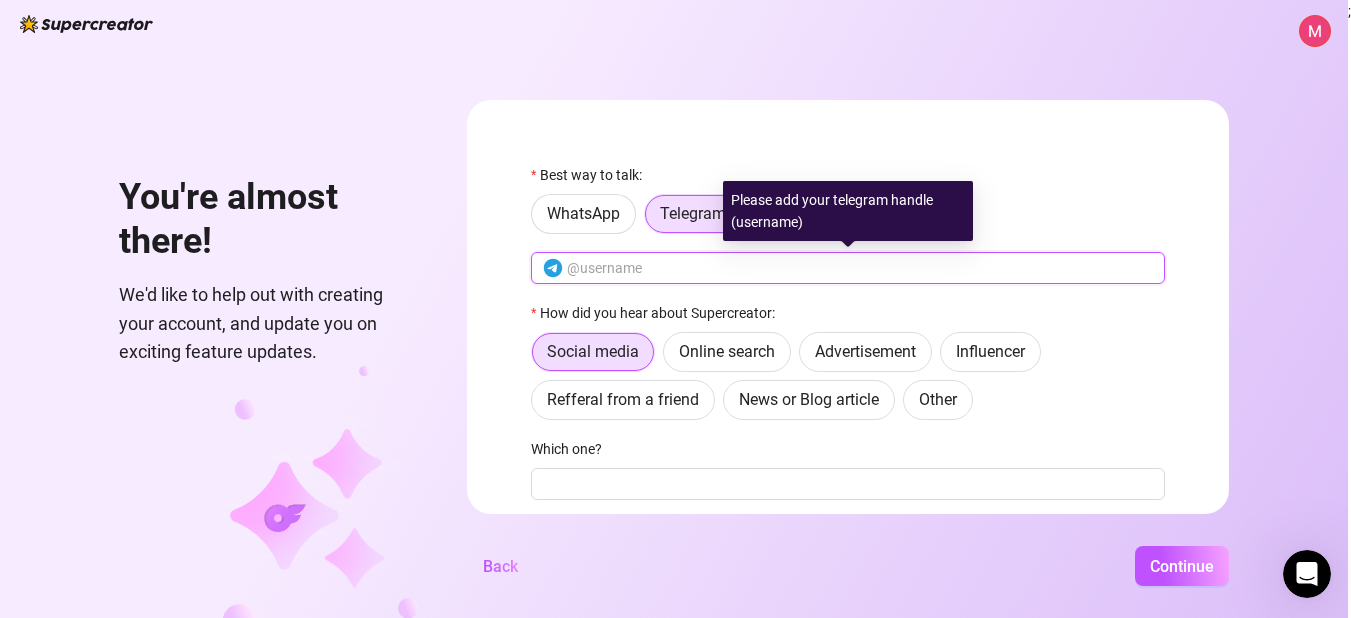 type on "m" 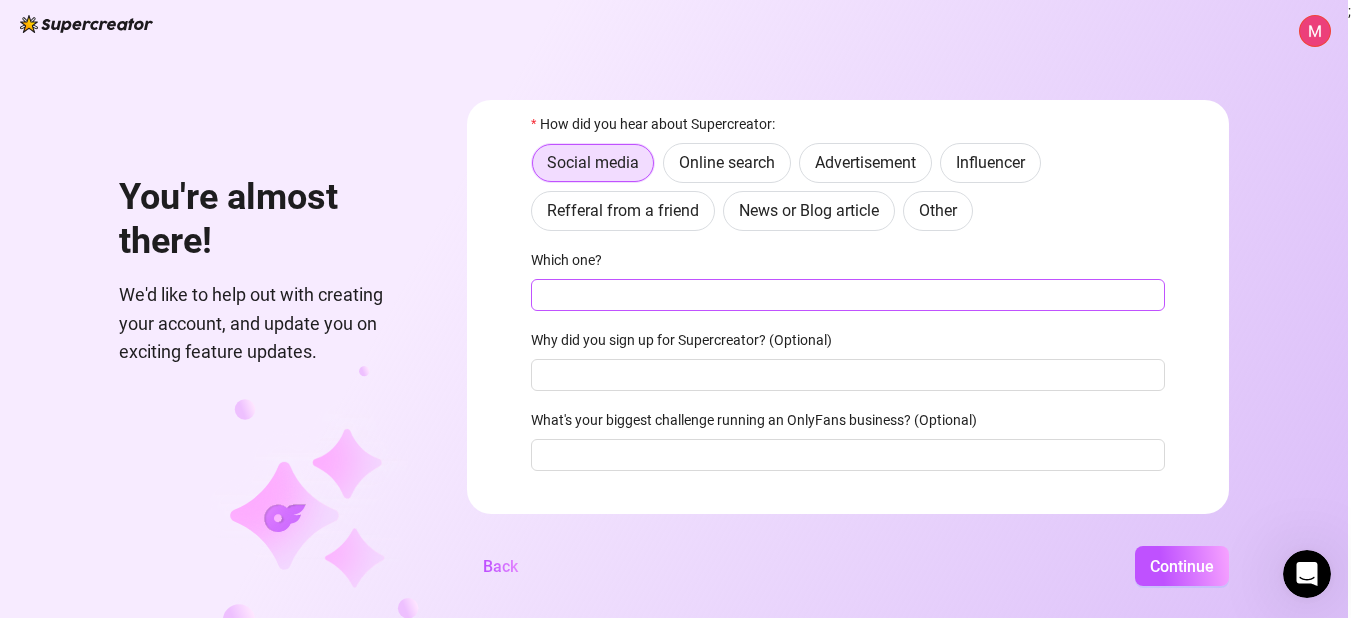 scroll, scrollTop: 218, scrollLeft: 0, axis: vertical 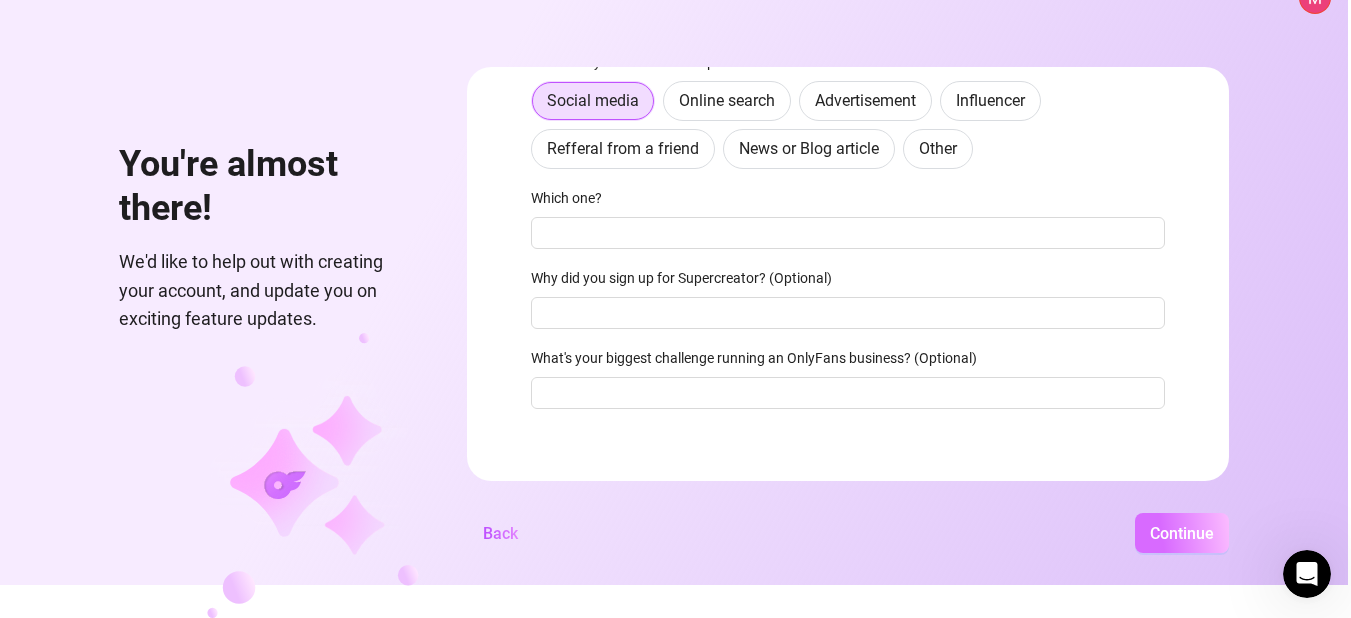type on "@myglatin" 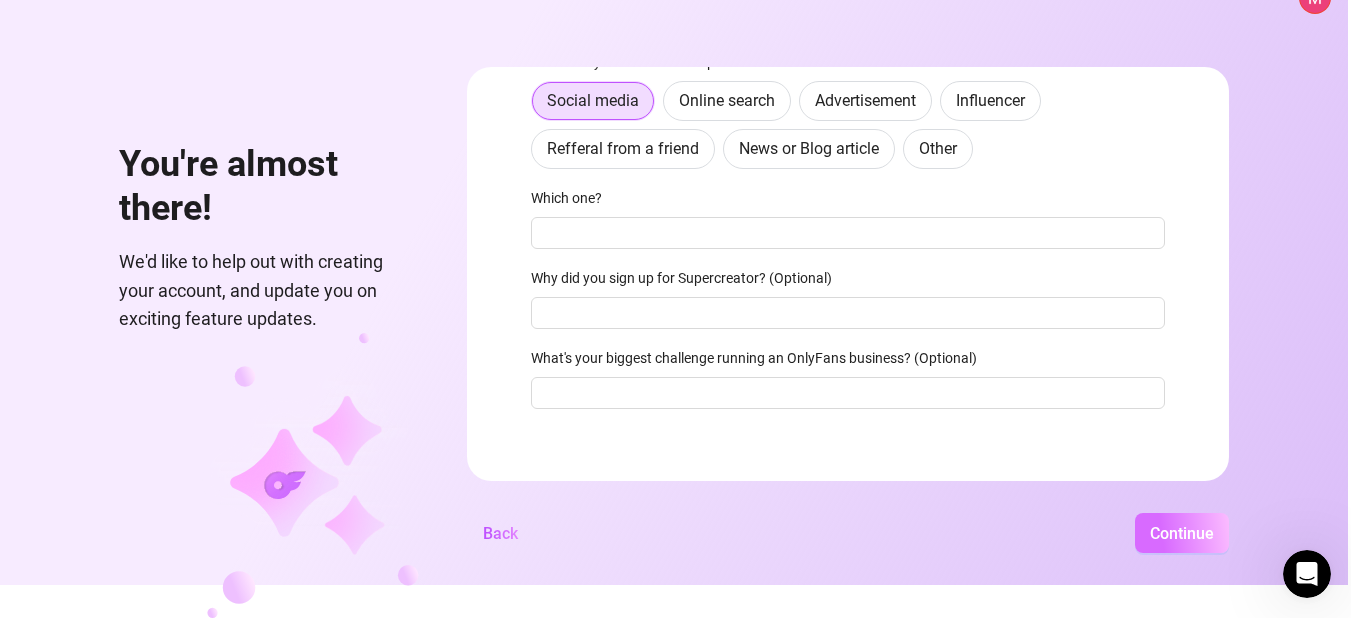 click on "Continue" at bounding box center [1182, 533] 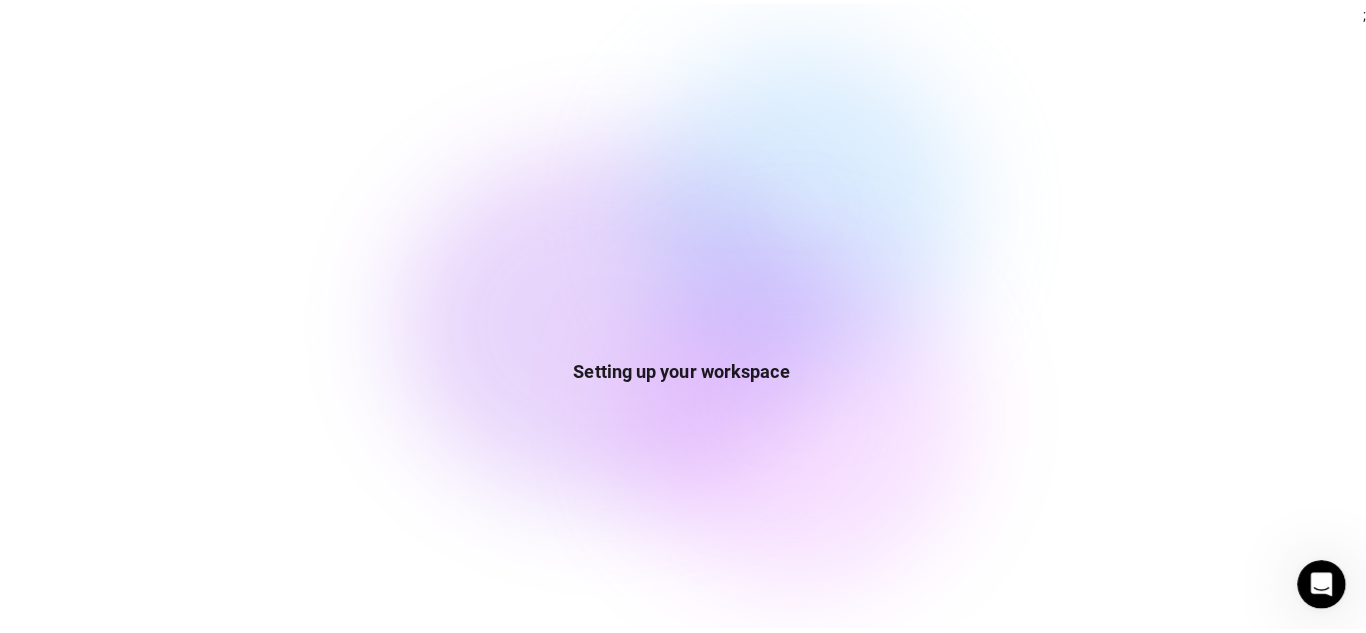 scroll, scrollTop: 0, scrollLeft: 0, axis: both 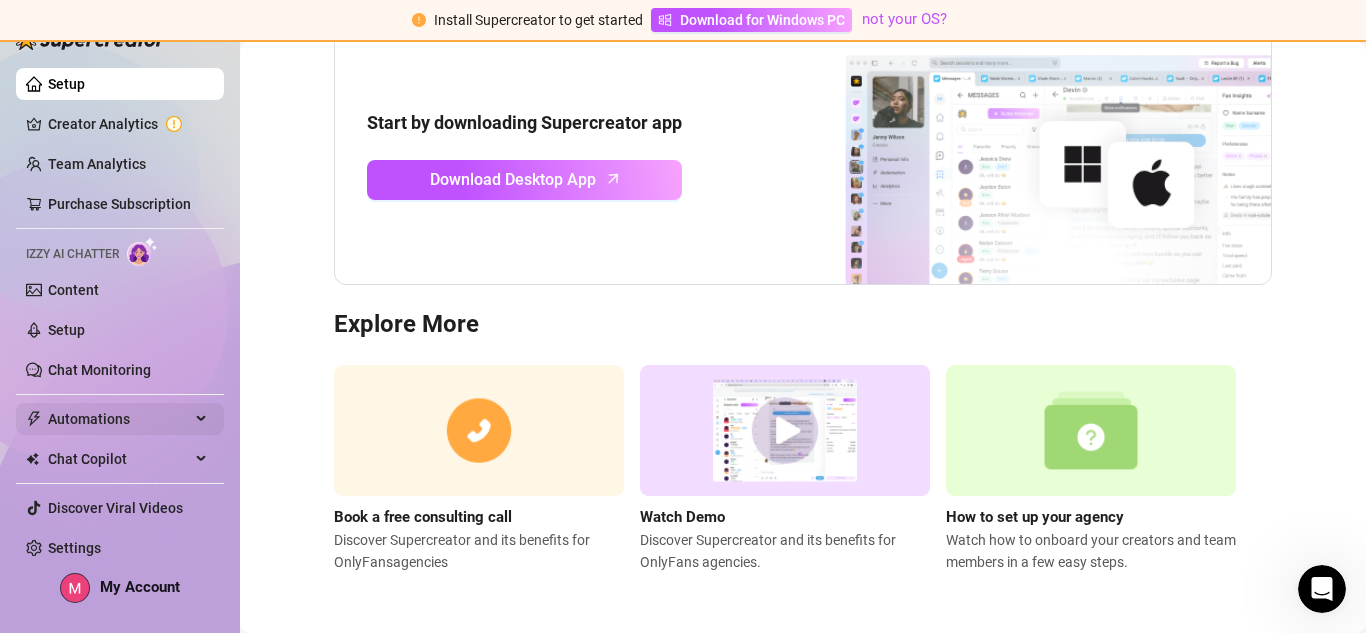 click on "Automations" at bounding box center (119, 419) 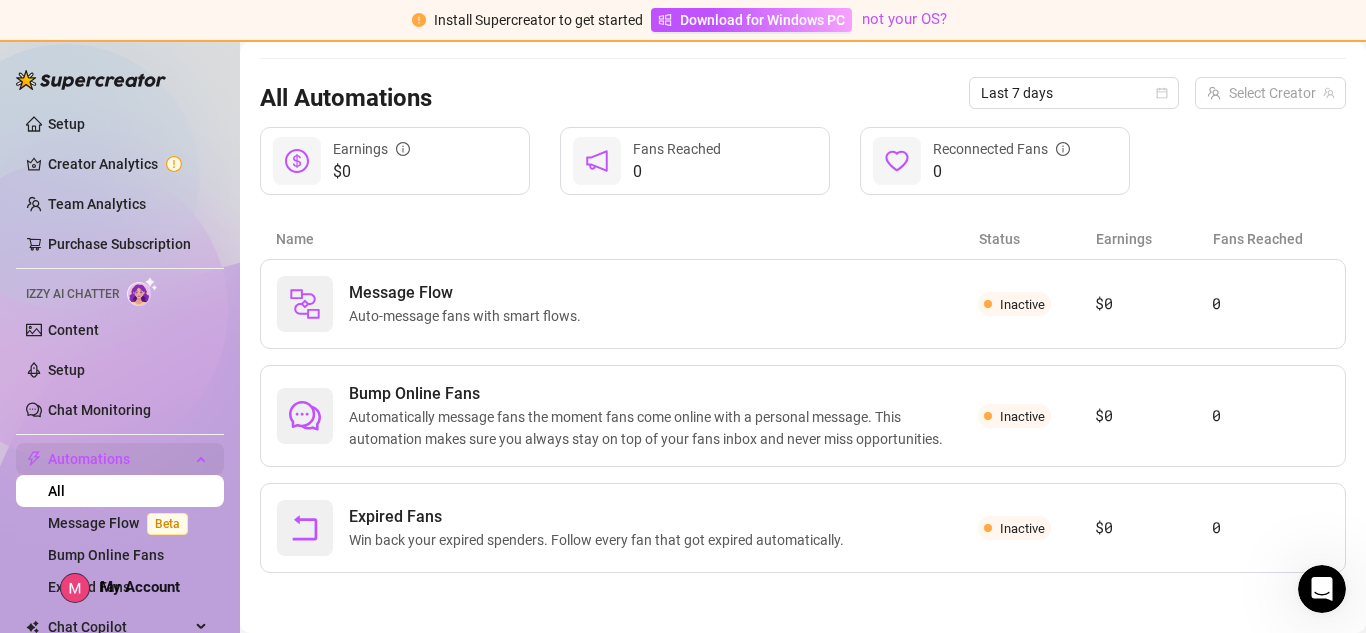 scroll, scrollTop: 174, scrollLeft: 0, axis: vertical 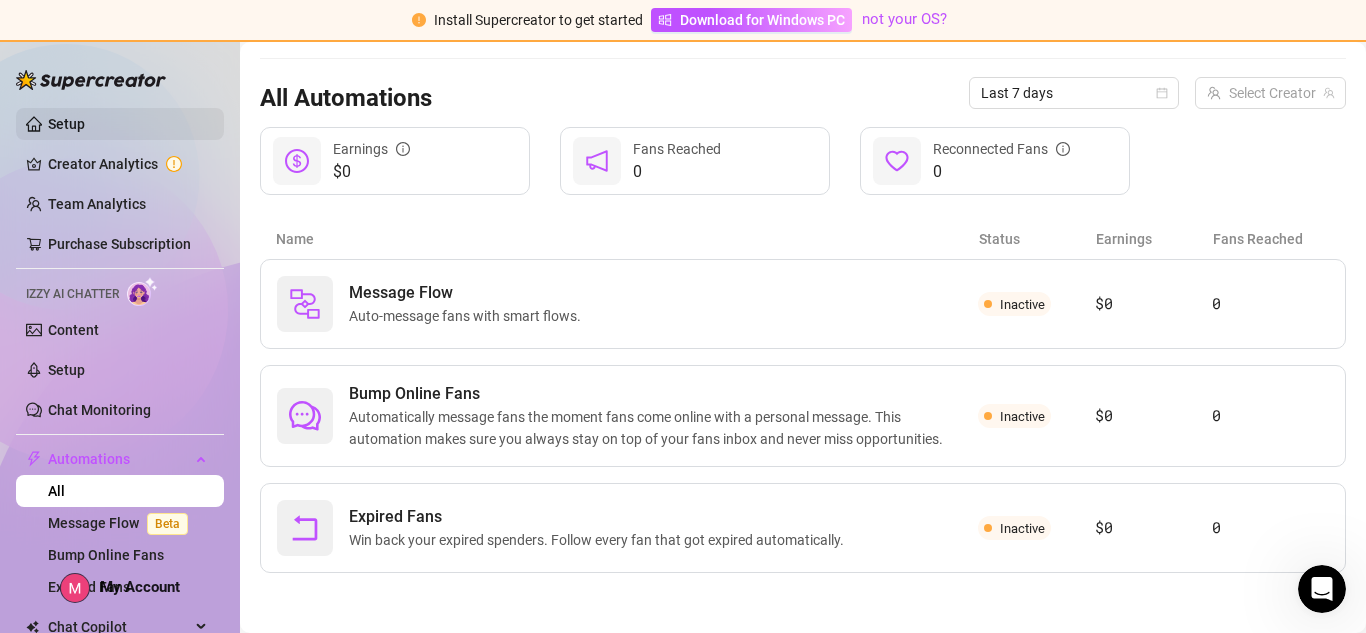 click on "Setup" at bounding box center [66, 124] 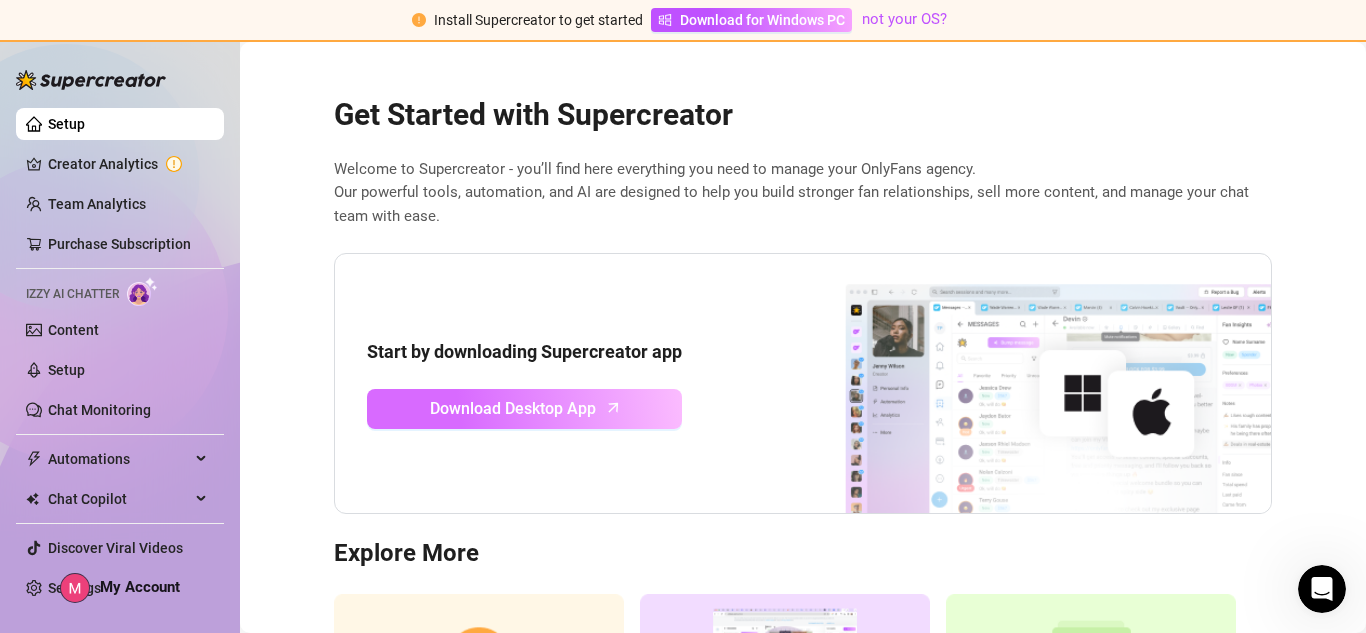 scroll, scrollTop: 0, scrollLeft: 0, axis: both 